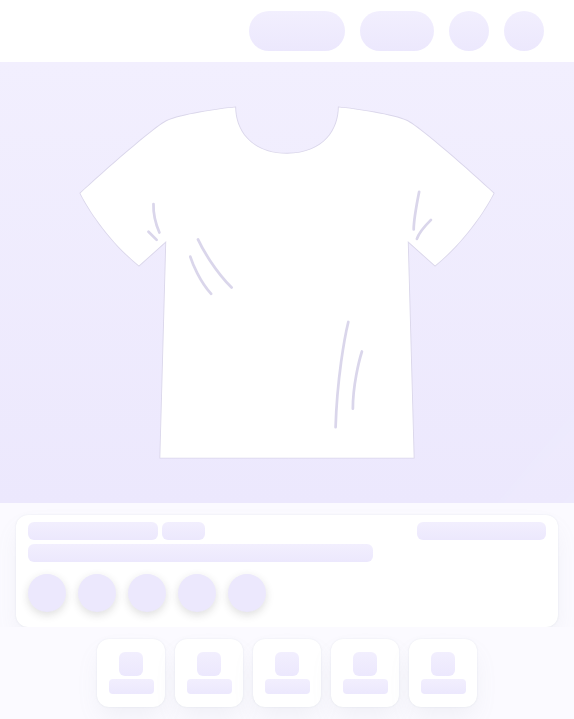 scroll, scrollTop: 0, scrollLeft: 0, axis: both 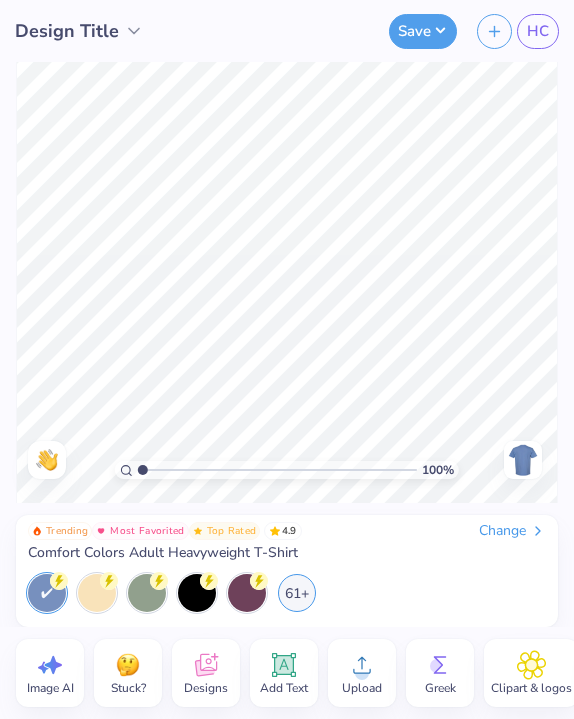 click at bounding box center [523, 460] 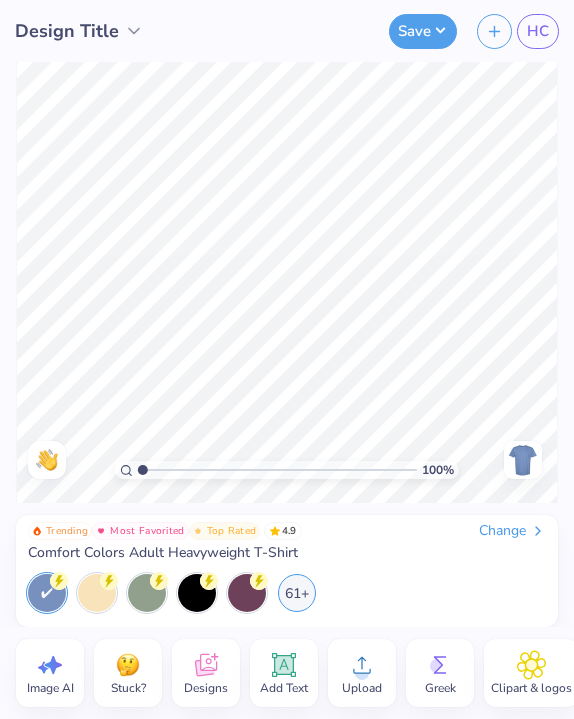 click at bounding box center (523, 460) 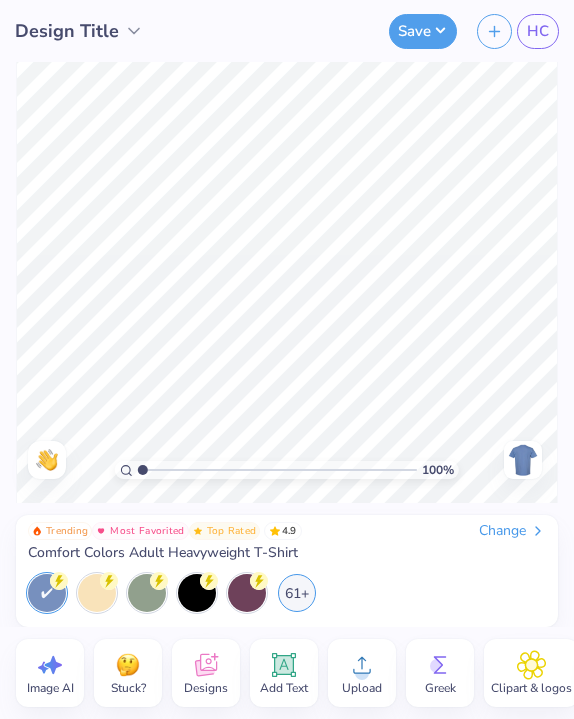 click on "Change" at bounding box center [512, 531] 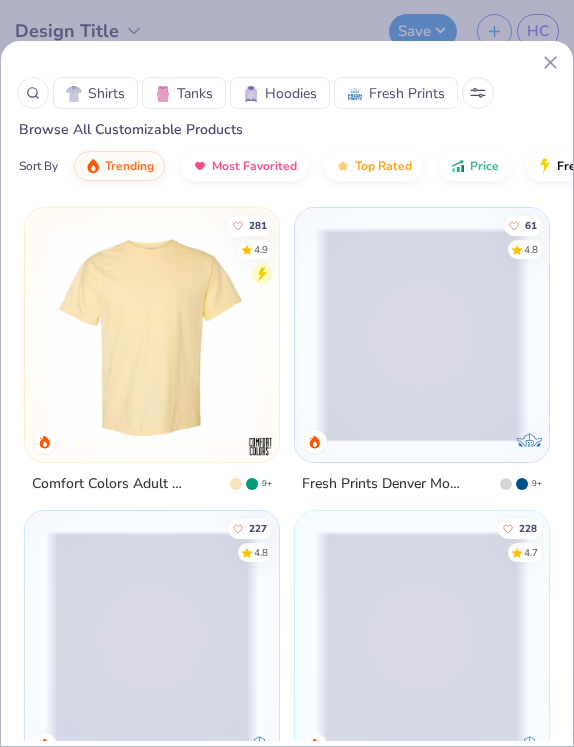 click at bounding box center [478, 93] 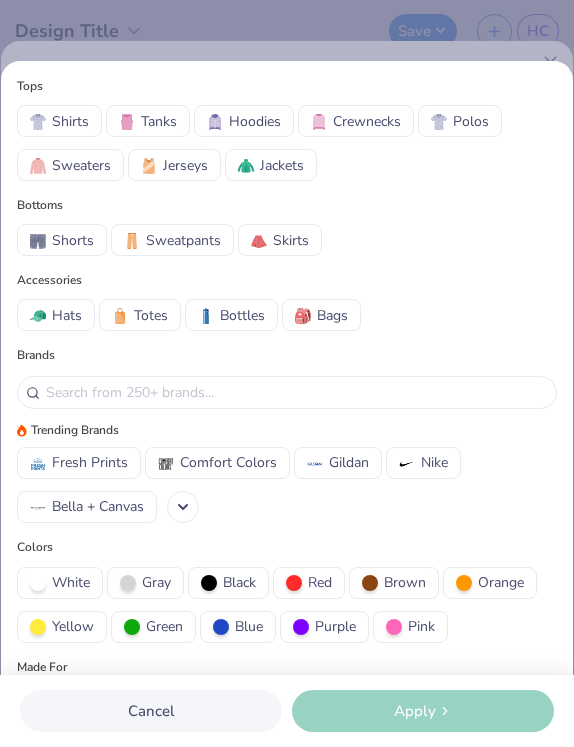click on "Crewnecks" at bounding box center [367, 121] 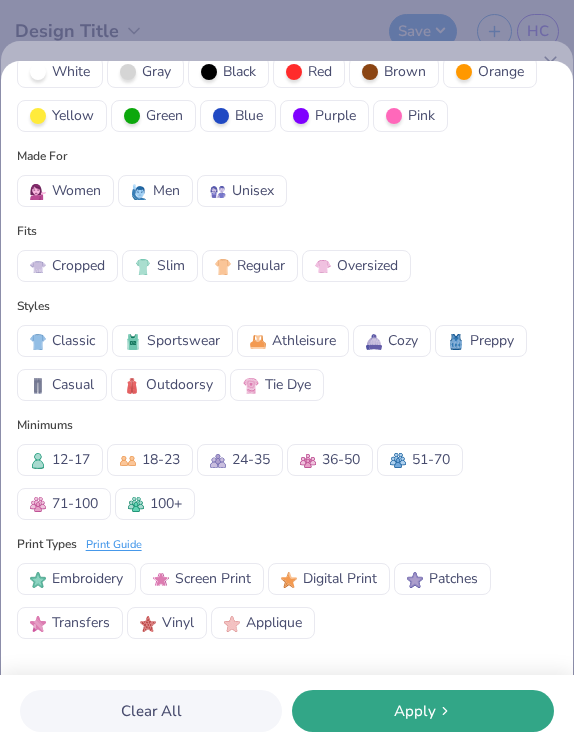 scroll, scrollTop: 511, scrollLeft: 0, axis: vertical 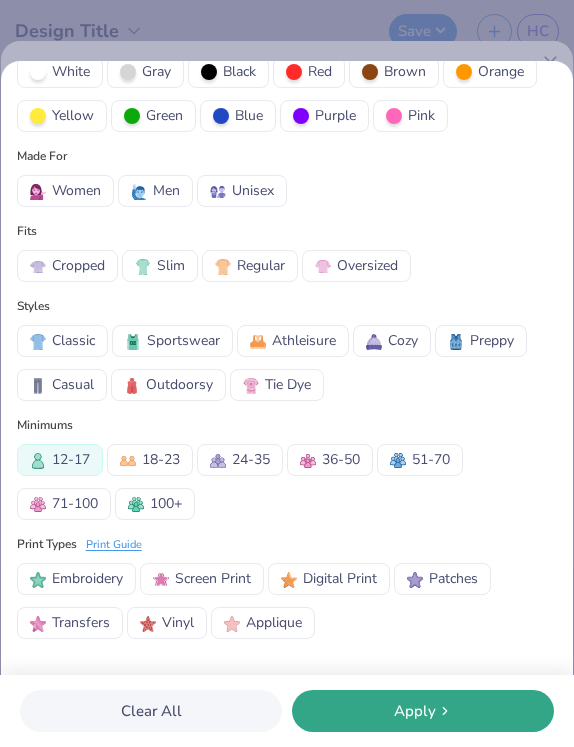 click on "Apply" at bounding box center [423, 711] 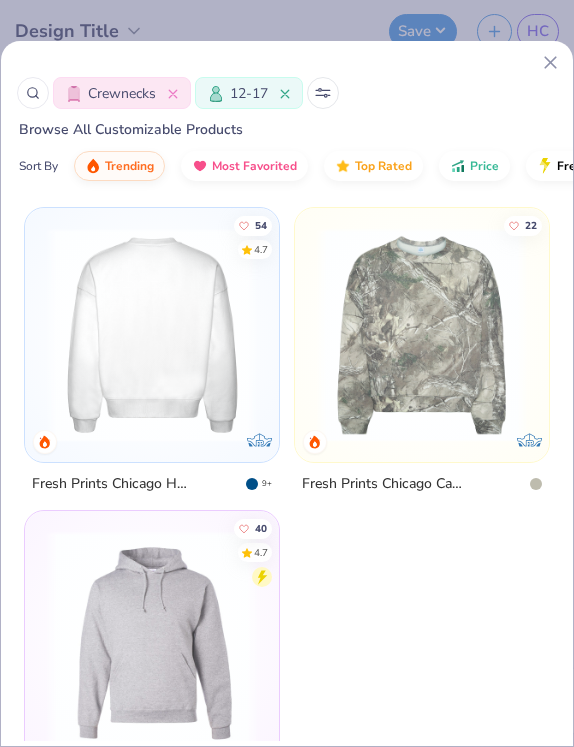 click at bounding box center (-62, 335) 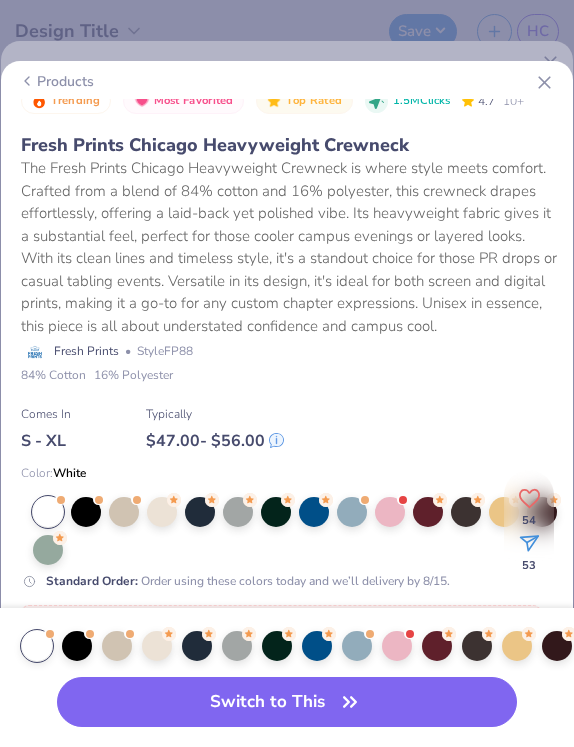 scroll, scrollTop: 587, scrollLeft: 0, axis: vertical 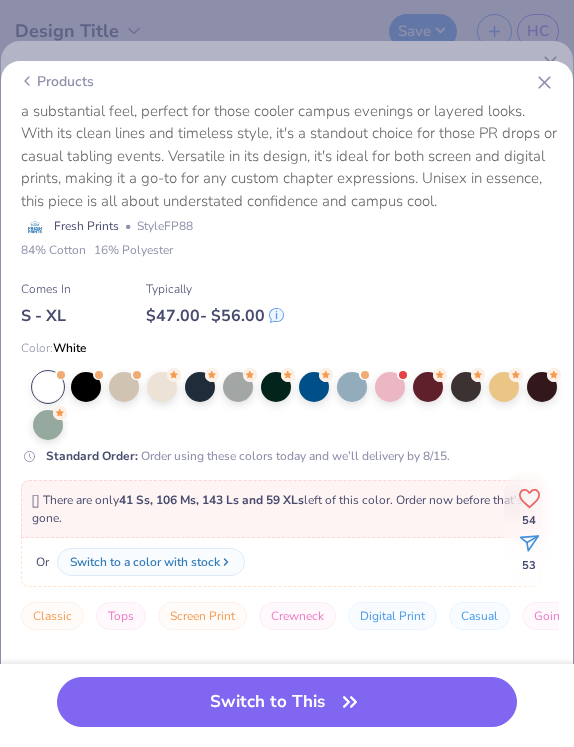 click 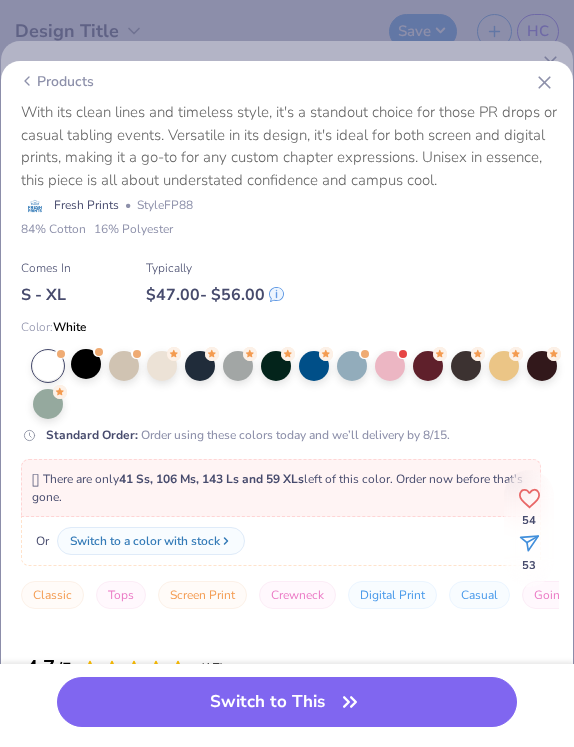 scroll, scrollTop: 613, scrollLeft: 0, axis: vertical 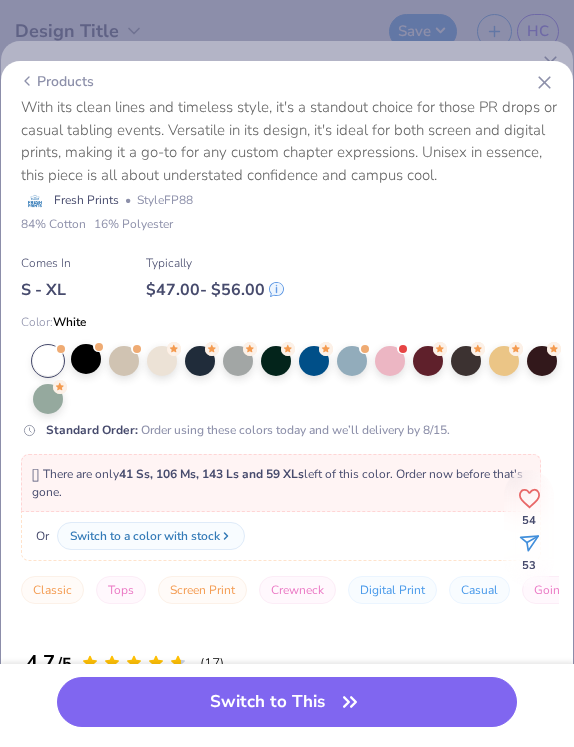 click at bounding box center (86, 359) 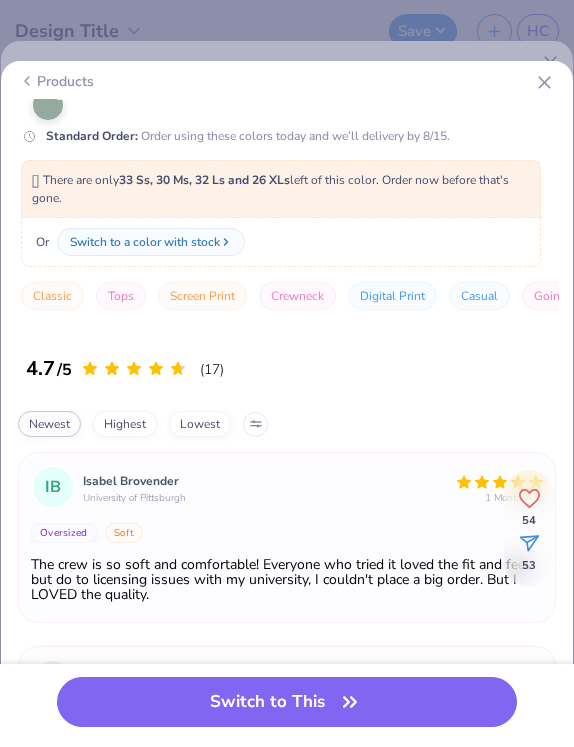 scroll, scrollTop: 410, scrollLeft: 0, axis: vertical 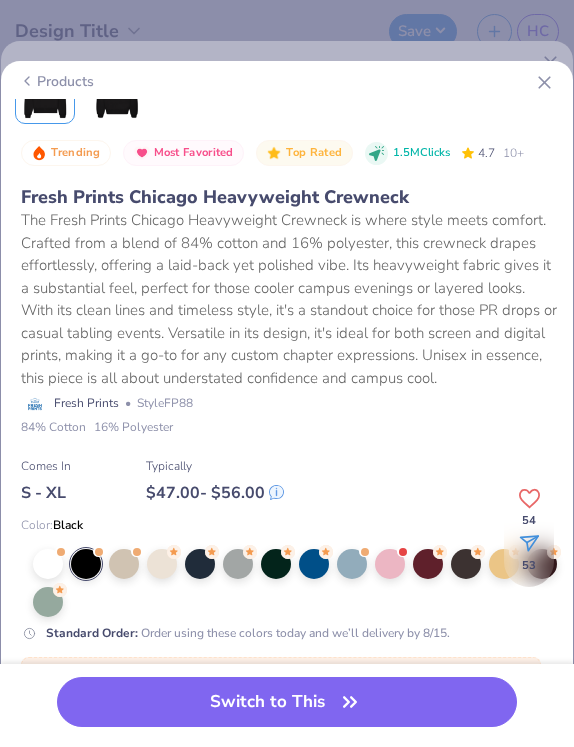 click 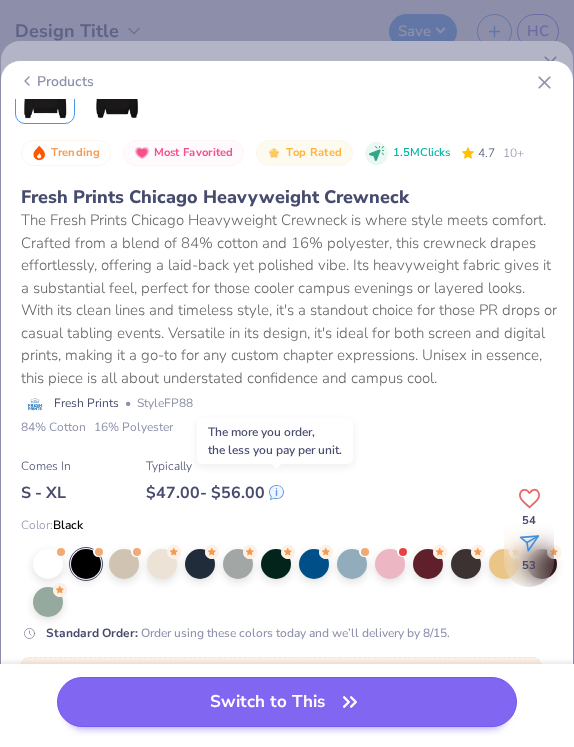 click on "Switch to This" at bounding box center [286, 702] 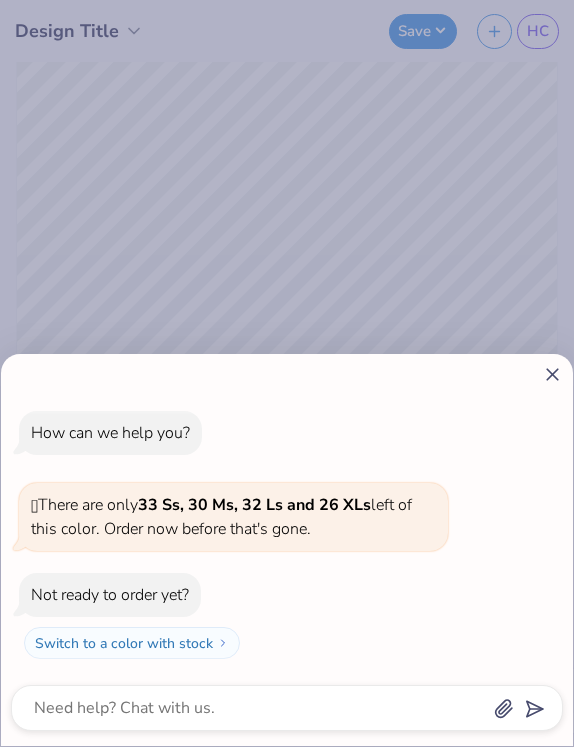 click 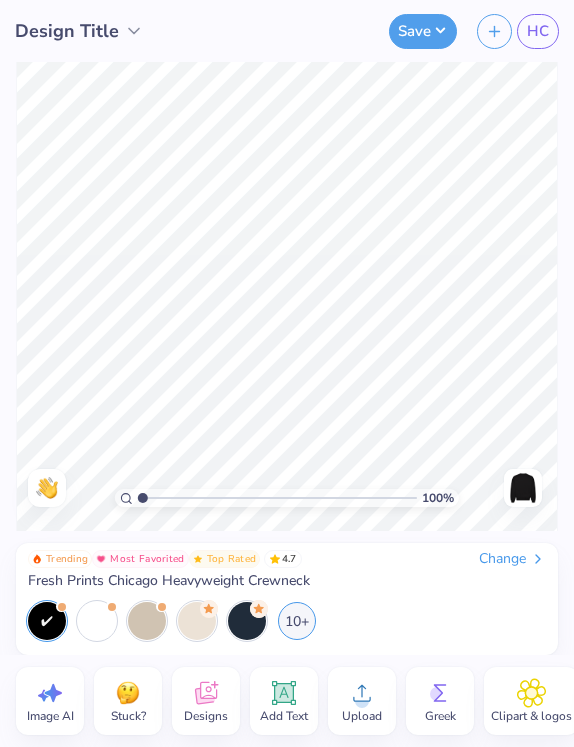 click on "Stuck?" at bounding box center (128, 701) 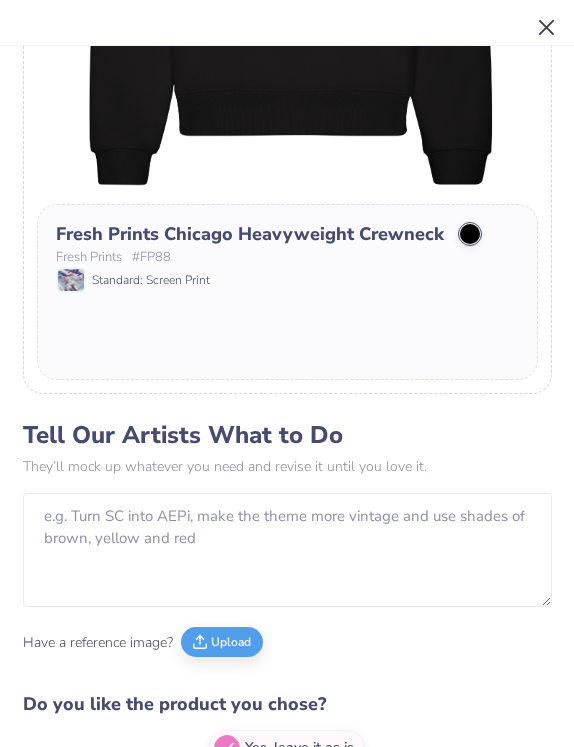 scroll, scrollTop: 129, scrollLeft: 0, axis: vertical 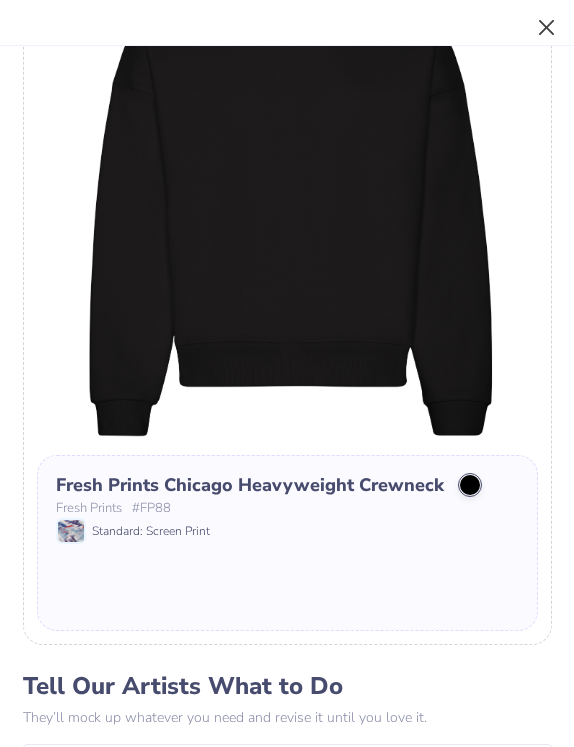 click at bounding box center [547, 28] 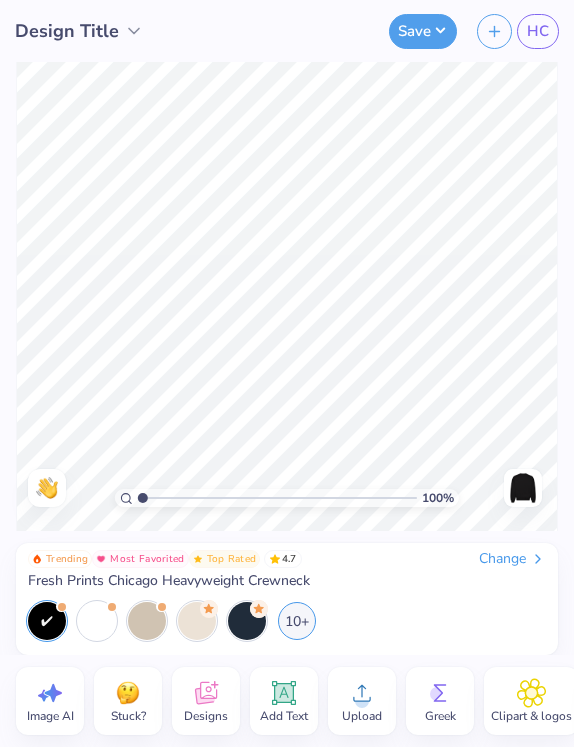 click 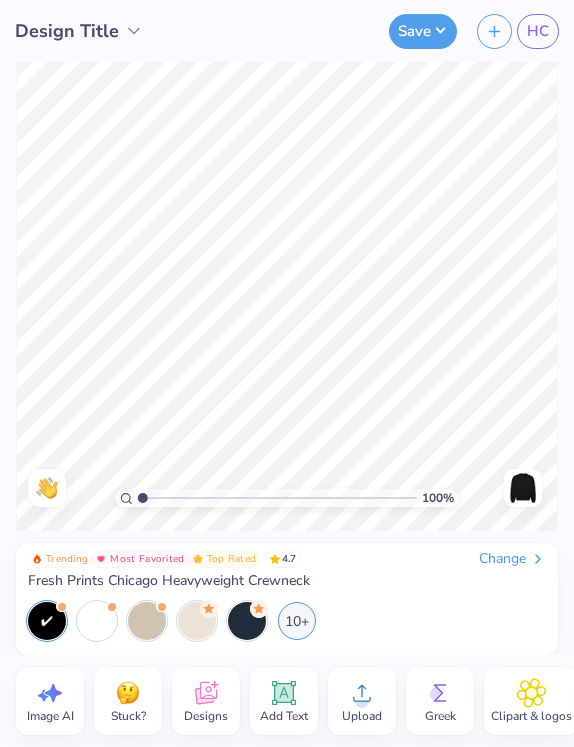 select on "4" 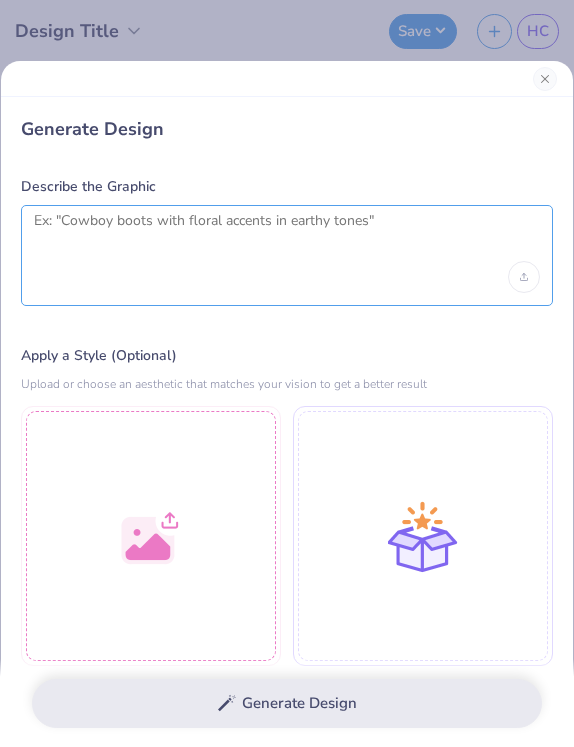 click at bounding box center (287, 237) 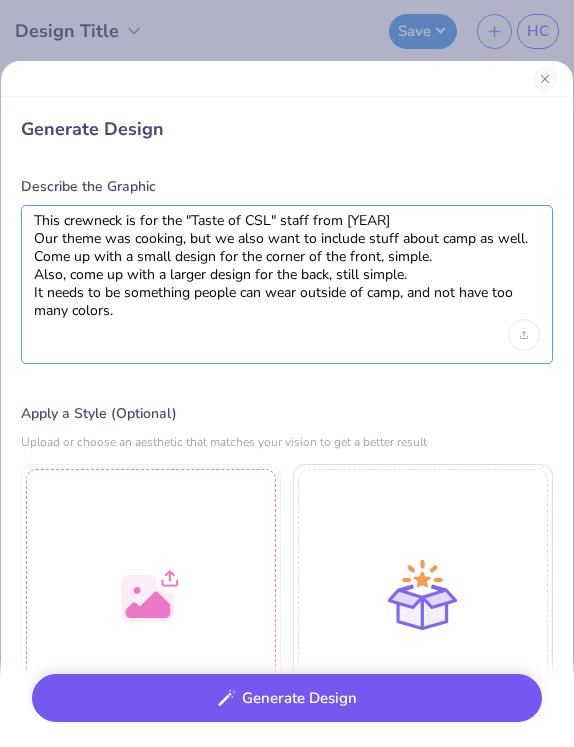 type on "This crewneck is for the "Taste of CSL" staff from [YEAR]
Our theme was cooking, but we also want to include stuff about camp as well.
Come up with a small design for the corner of the front, simple.
Also, come up with a larger design for the back, still simple.
It needs to be something people can wear outside of camp, and not have too many colors." 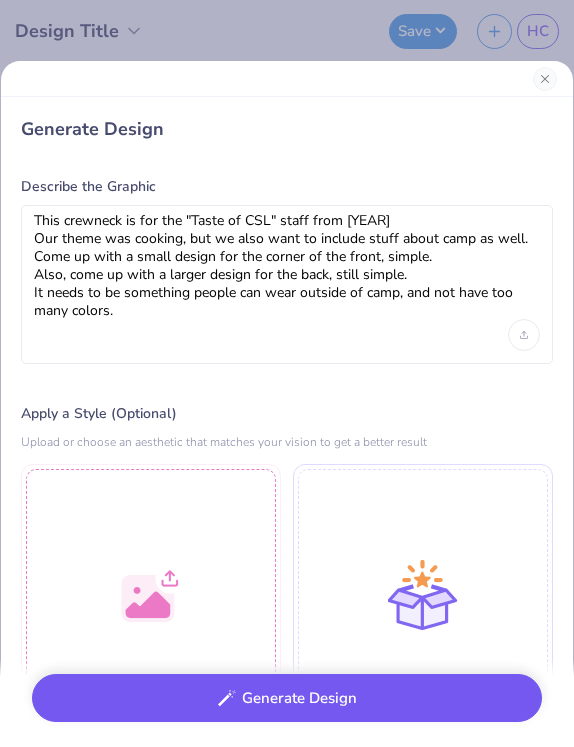 click on "Generate Design" at bounding box center [287, 698] 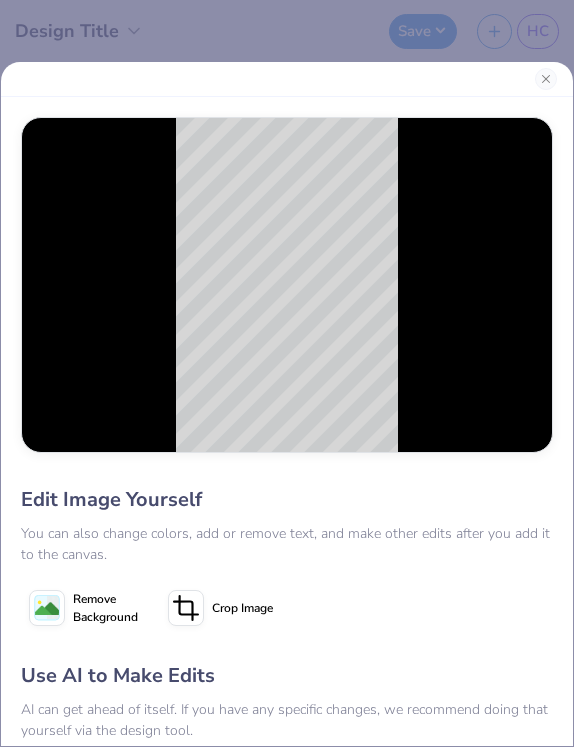 click at bounding box center [287, 285] 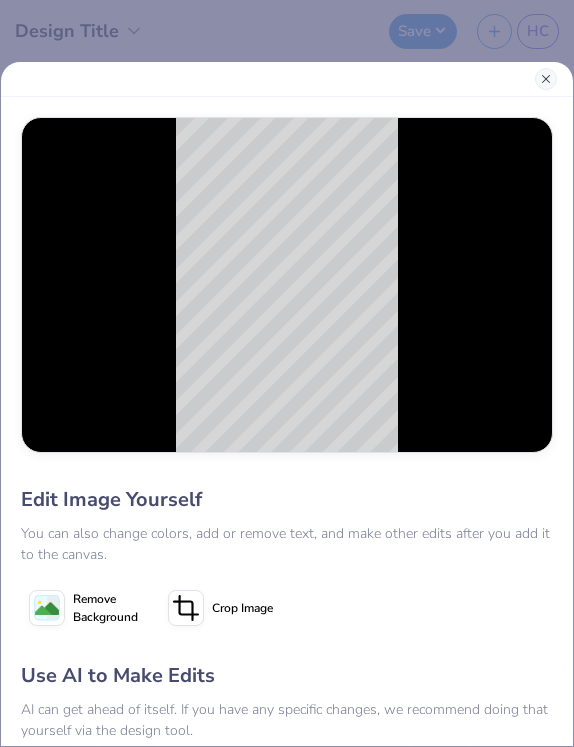 click at bounding box center [546, 79] 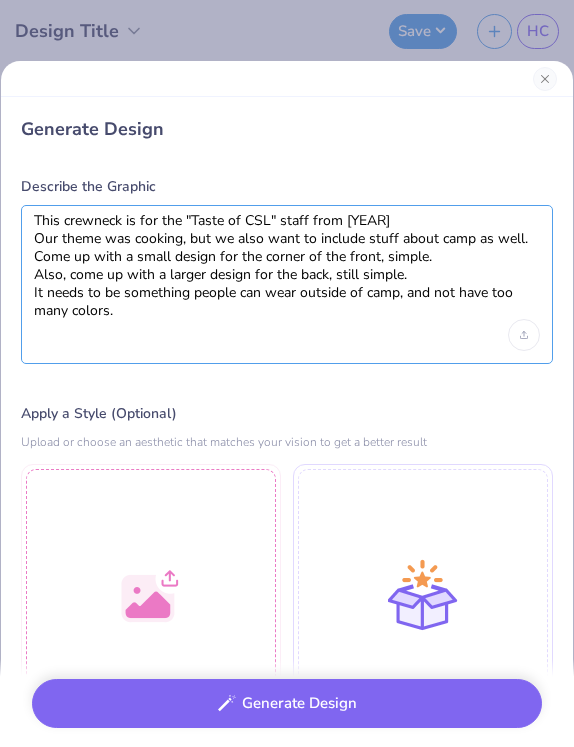 click on "This crewneck is for the "Taste of CSL" staff from [YEAR]
Our theme was cooking, but we also want to include stuff about camp as well.
Come up with a small design for the corner of the front, simple.
Also, come up with a larger design for the back, still simple.
It needs to be something people can wear outside of camp, and not have too many colors." at bounding box center (287, 266) 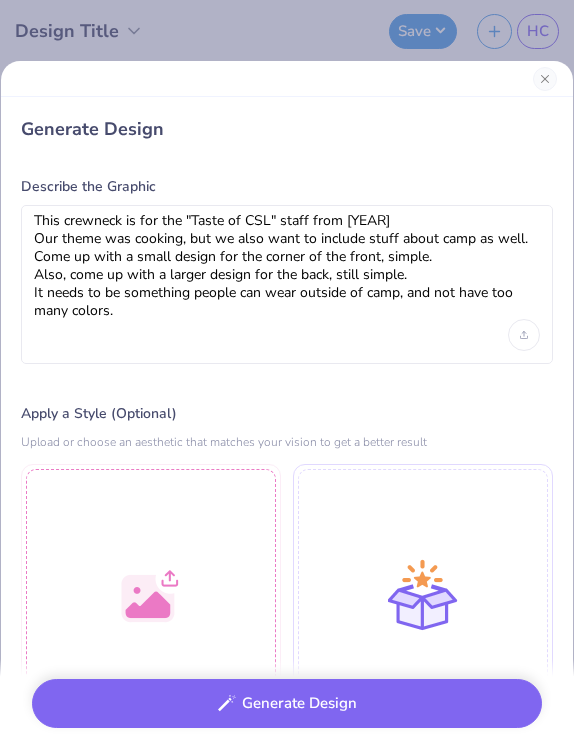 drag, startPoint x: 32, startPoint y: 218, endPoint x: 125, endPoint y: 295, distance: 120.73939 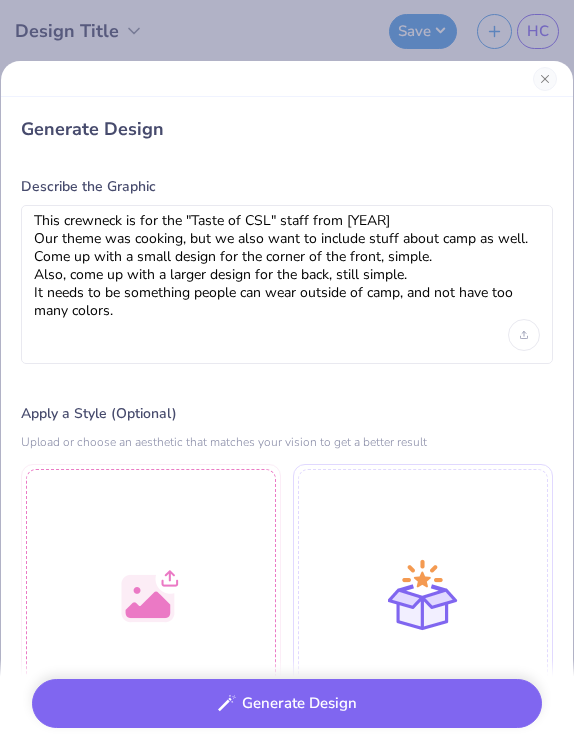 click on "This crewneck is for the "Taste of CSL" staff from [YEAR]
Our theme was cooking, but we also want to include stuff about camp as well.
Come up with a small design for the corner of the front, simple.
Also, come up with a larger design for the back, still simple.
It needs to be something people can wear outside of camp, and not have too many colors." at bounding box center [287, 284] 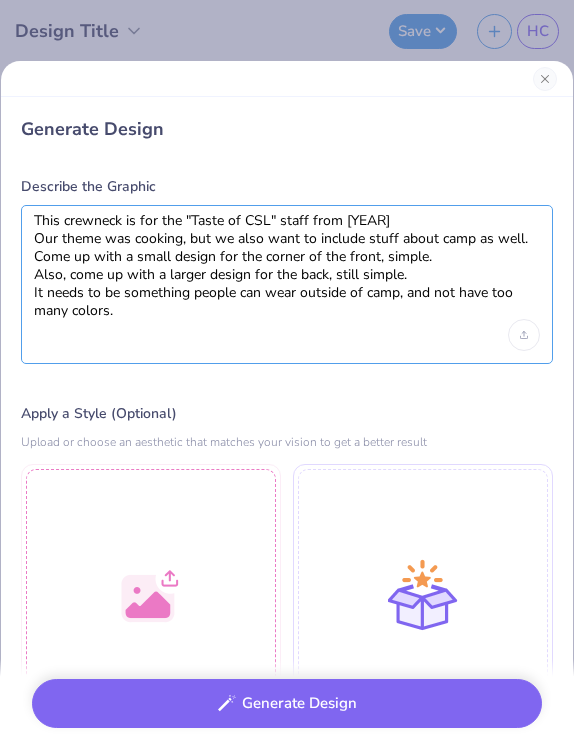 click on "This crewneck is for the "Taste of CSL" staff from [YEAR]
Our theme was cooking, but we also want to include stuff about camp as well.
Come up with a small design for the corner of the front, simple.
Also, come up with a larger design for the back, still simple.
It needs to be something people can wear outside of camp, and not have too many colors." at bounding box center [287, 266] 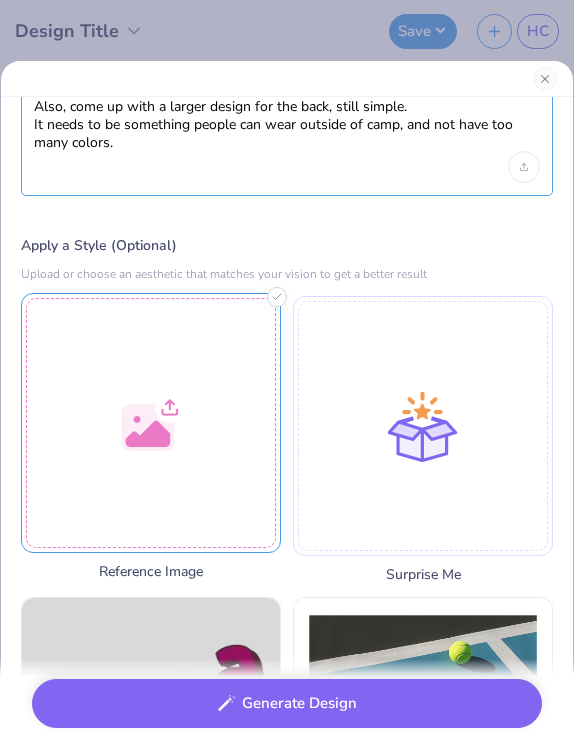 scroll, scrollTop: 107, scrollLeft: 0, axis: vertical 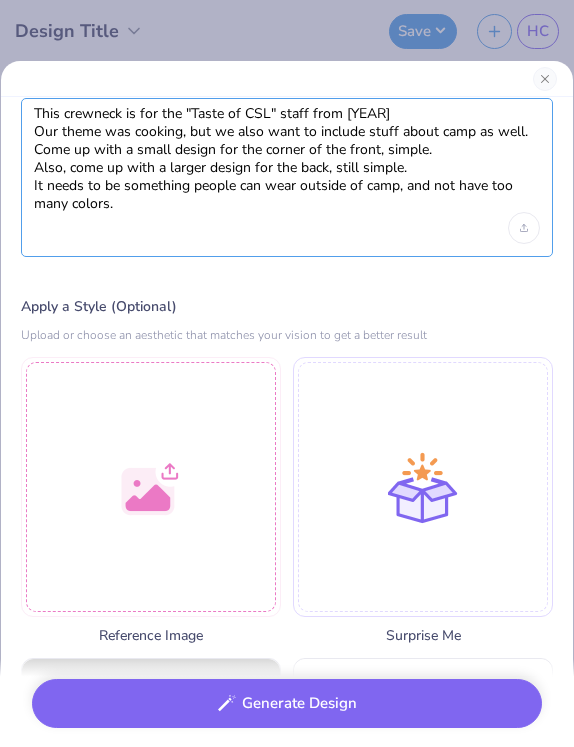 click on "This crewneck is for the "Taste of CSL" staff from [YEAR]
Our theme was cooking, but we also want to include stuff about camp as well.
Come up with a small design for the corner of the front, simple.
Also, come up with a larger design for the back, still simple.
It needs to be something people can wear outside of camp, and not have too many colors." at bounding box center [287, 159] 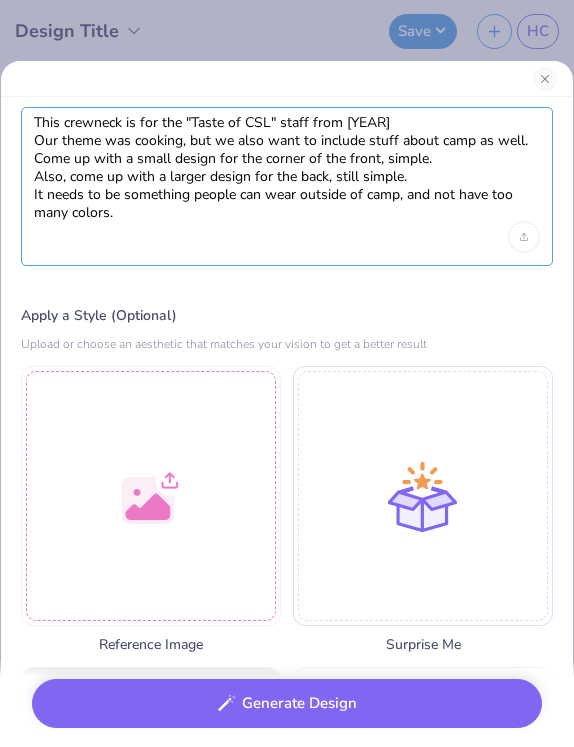 click on "This crewneck is for the "Taste of CSL" staff from [YEAR]
Our theme was cooking, but we also want to include stuff about camp as well.
Come up with a small design for the corner of the front, simple.
Also, come up with a larger design for the back, still simple.
It needs to be something people can wear outside of camp, and not have too many colors." at bounding box center [287, 168] 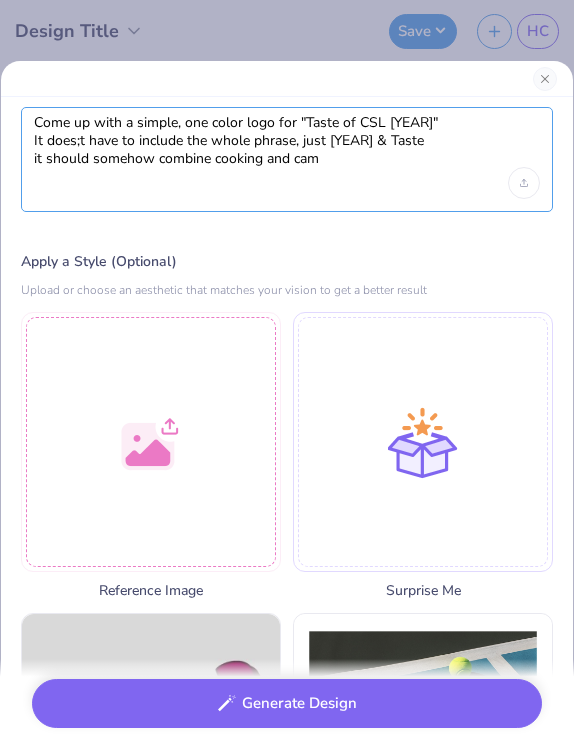 type on "Come up with a simple, one color logo for "Taste of CSL [YEAR]"
It does;t have to include the whole phrase, just [YEAR] & Taste
it should somehow combine cooking and camp" 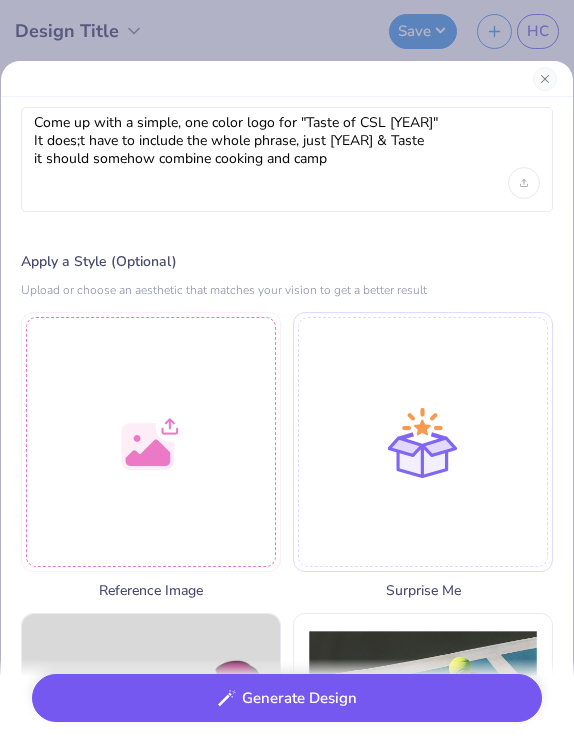 click on "Generate Design" at bounding box center (287, 698) 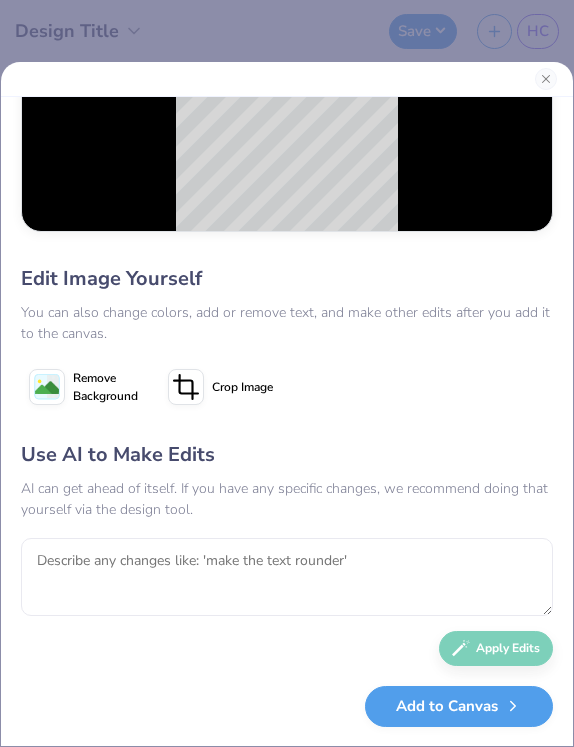 scroll, scrollTop: 220, scrollLeft: 0, axis: vertical 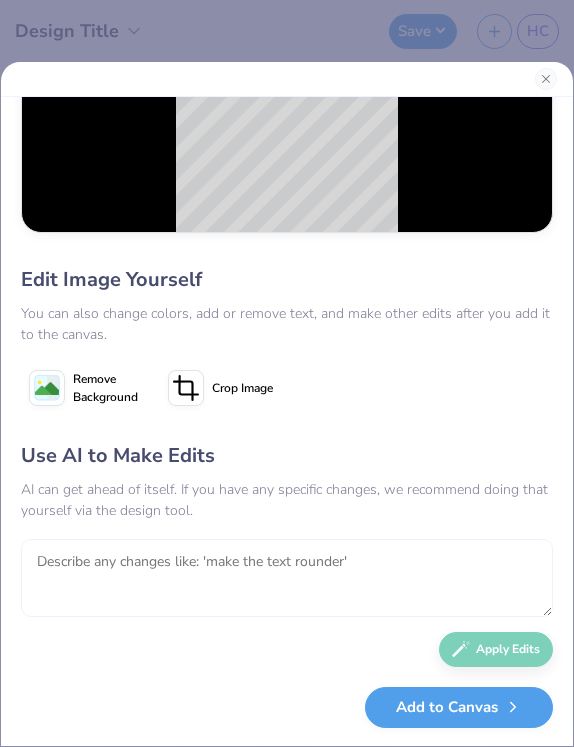 click at bounding box center [287, 578] 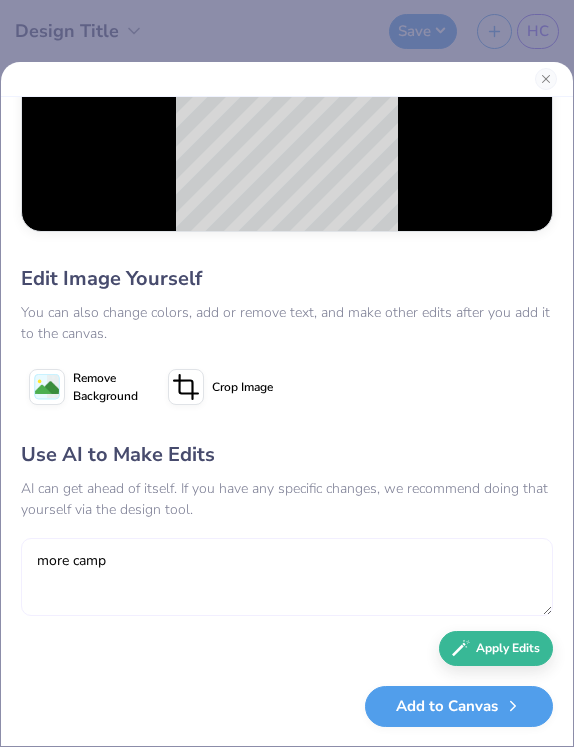 scroll, scrollTop: 220, scrollLeft: 0, axis: vertical 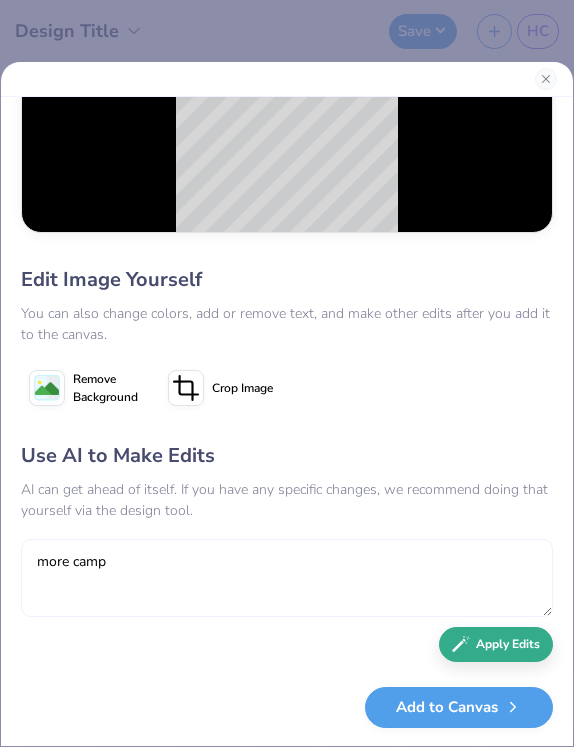 type on "more camp" 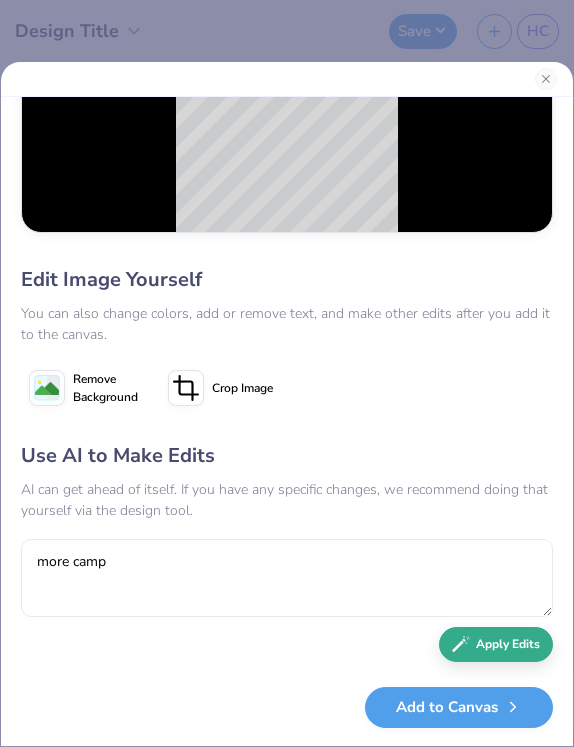 click on "Apply Edits" at bounding box center (496, 644) 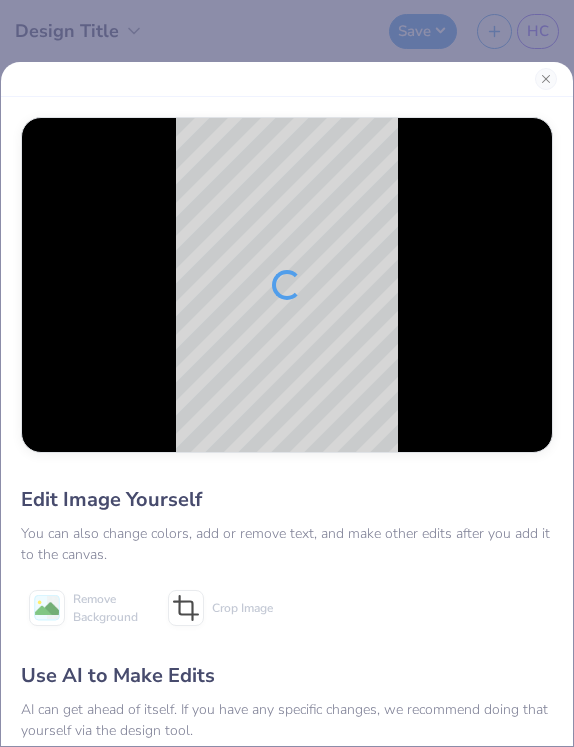 scroll, scrollTop: 0, scrollLeft: 0, axis: both 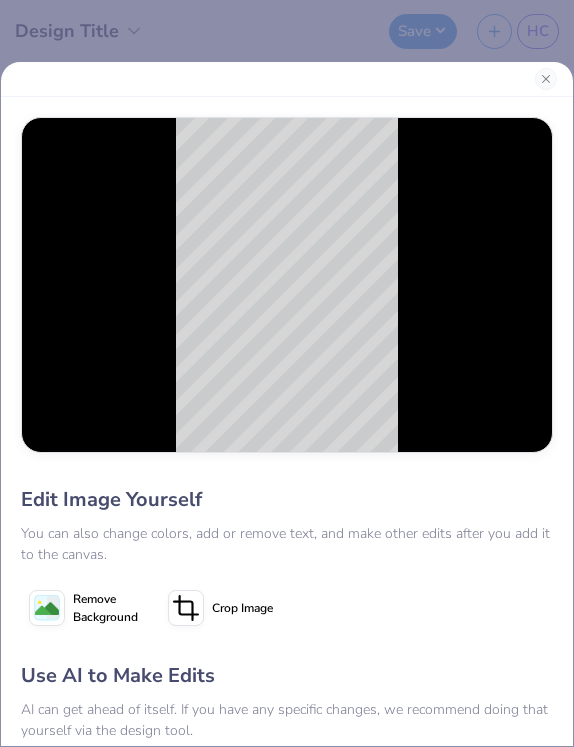 click at bounding box center [287, 285] 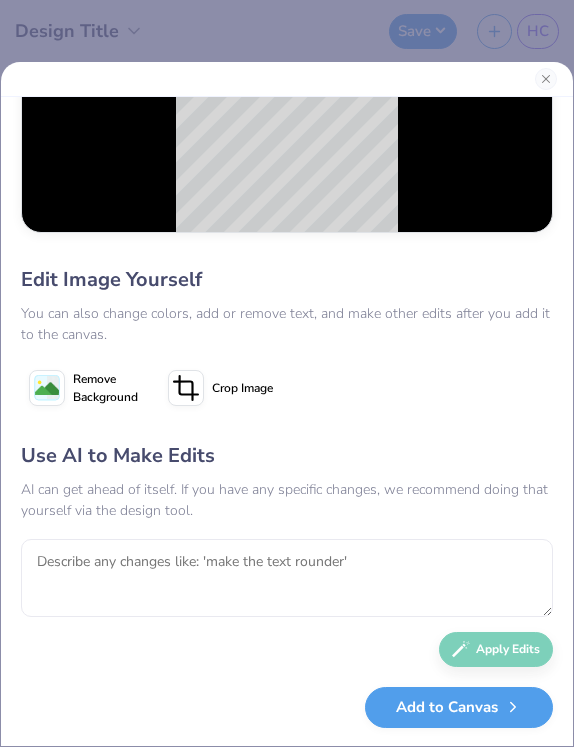 scroll, scrollTop: 208, scrollLeft: 0, axis: vertical 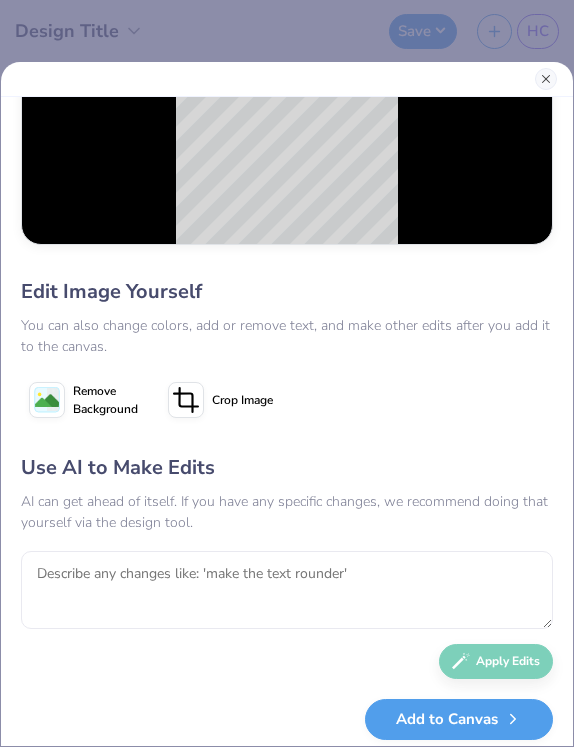 click at bounding box center [546, 79] 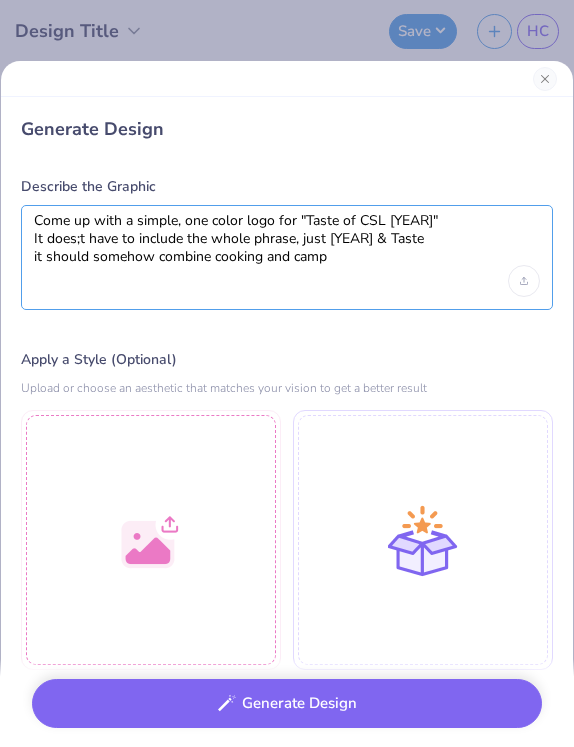 click on "Come up with a simple, one color logo for "Taste of CSL [YEAR]"
It does;t have to include the whole phrase, just [YEAR] & Taste
it should somehow combine cooking and camp" at bounding box center [287, 239] 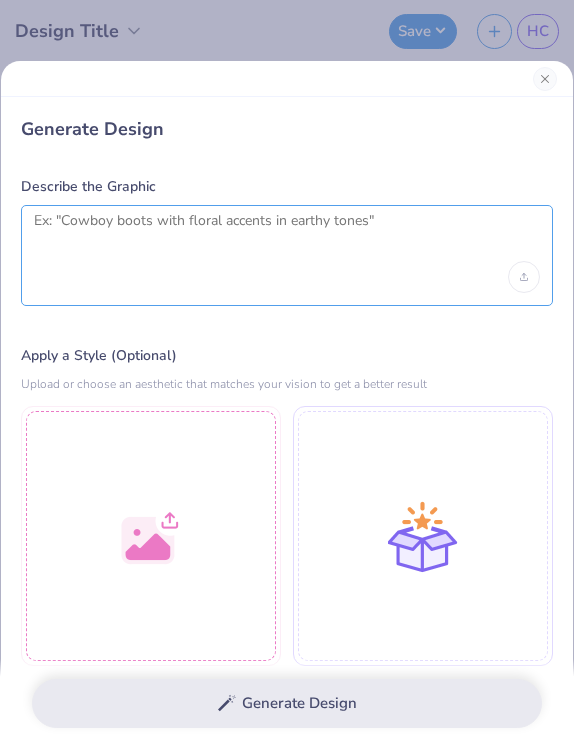 scroll, scrollTop: 676, scrollLeft: 0, axis: vertical 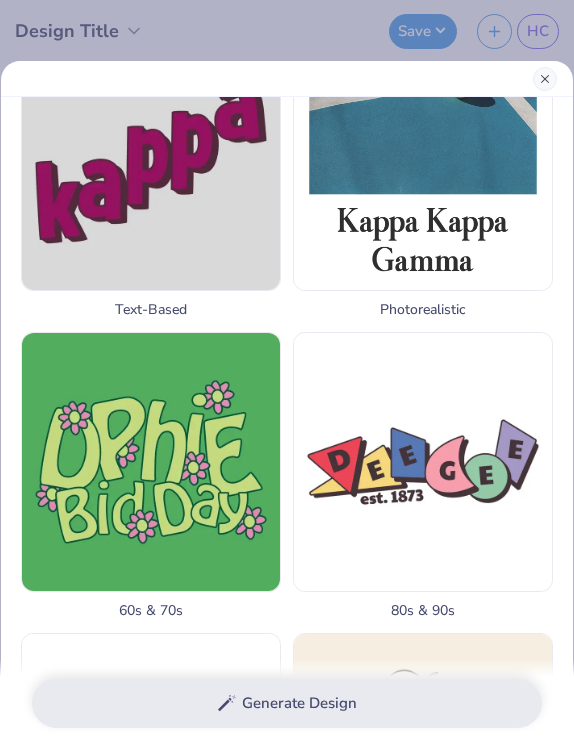 type 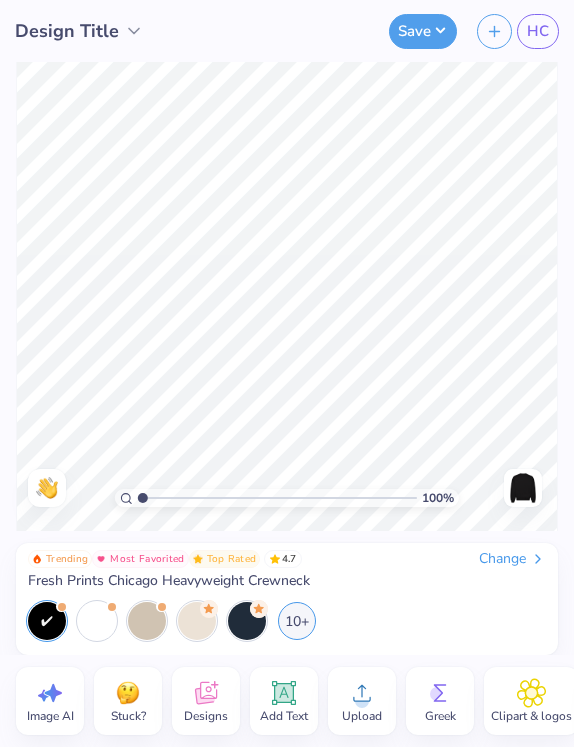 click 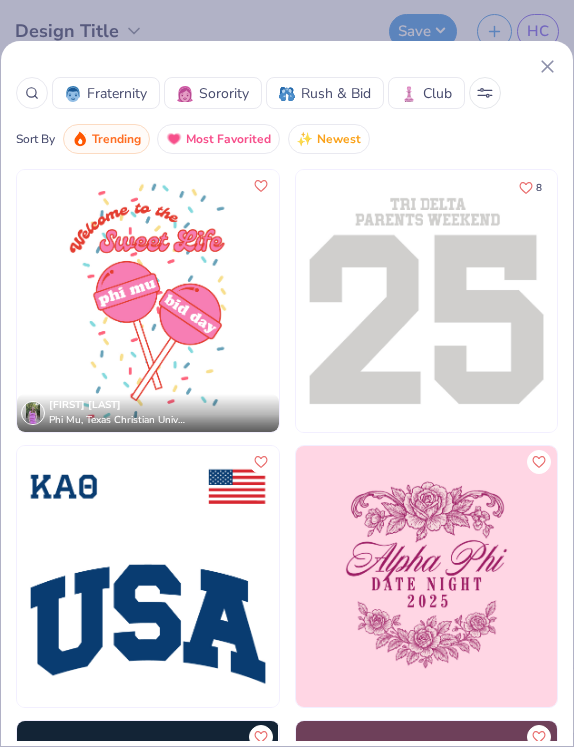click at bounding box center [32, 93] 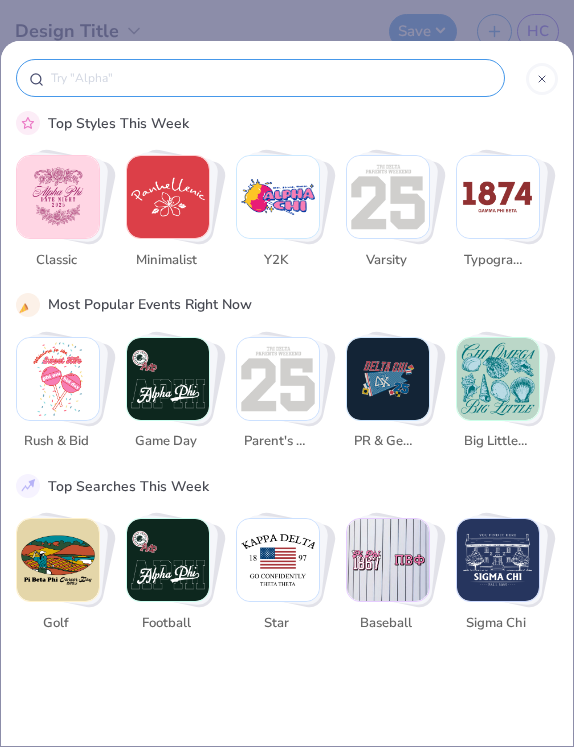 click at bounding box center (542, 79) 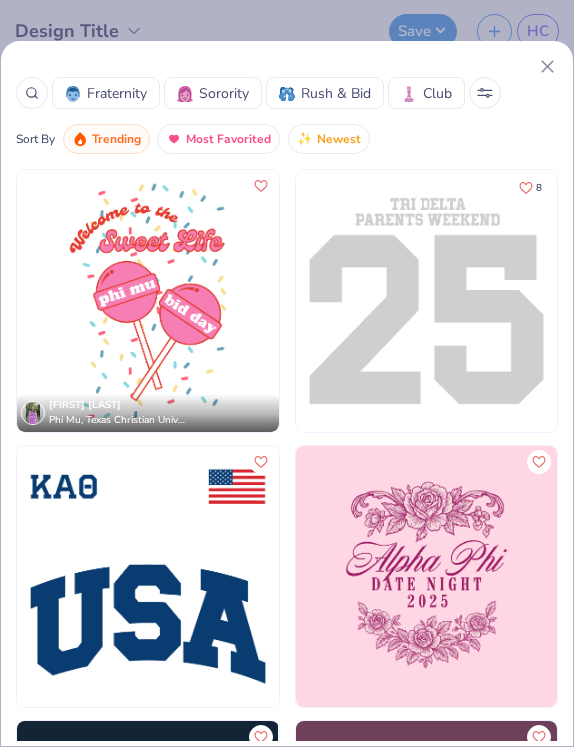 click 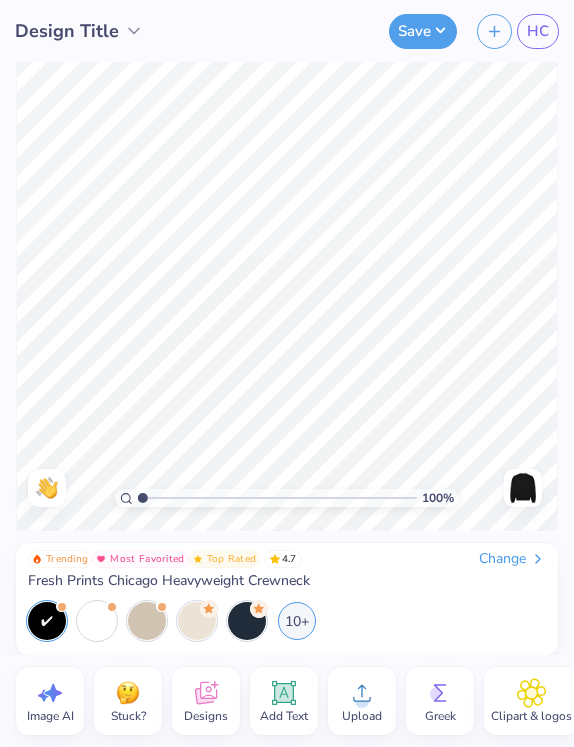 click on "Stuck?" at bounding box center [128, 716] 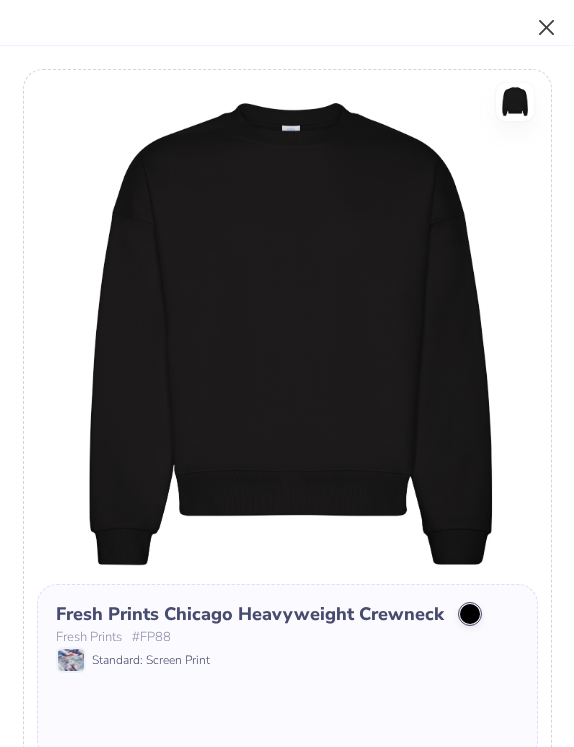 click at bounding box center (547, 28) 